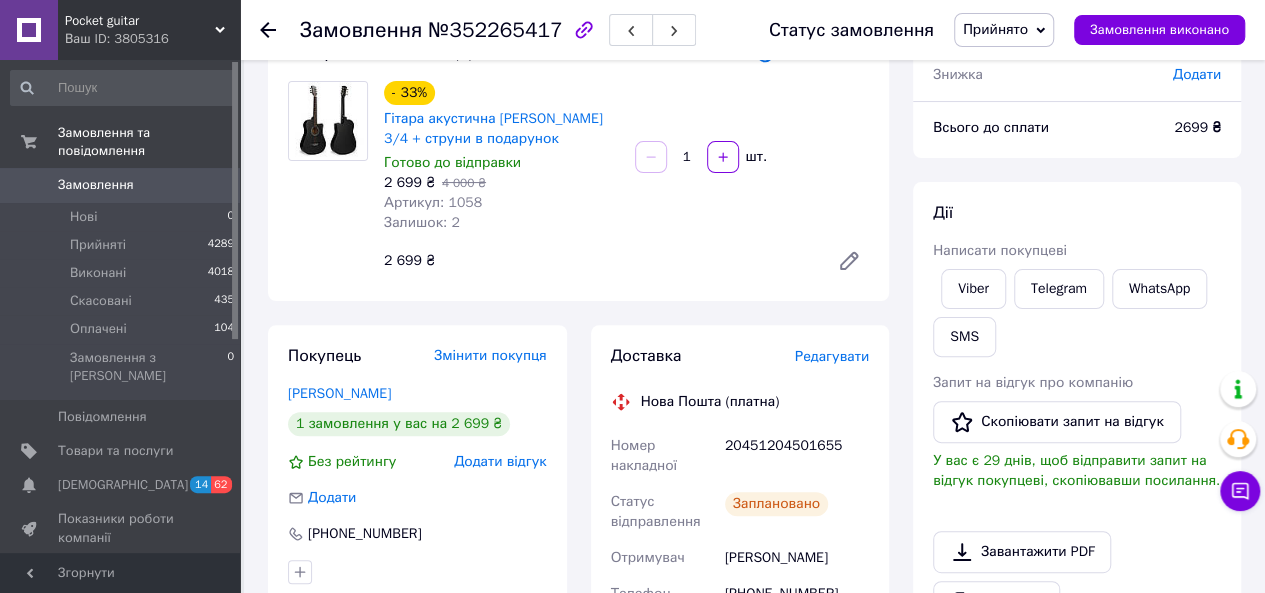 scroll, scrollTop: 0, scrollLeft: 0, axis: both 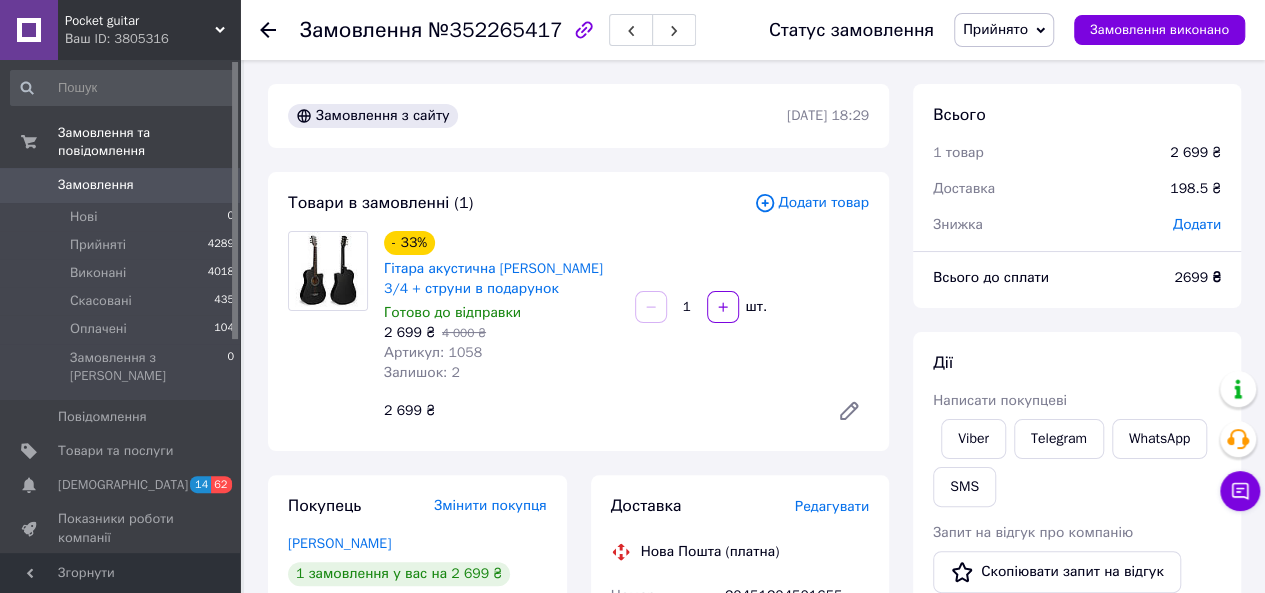 click 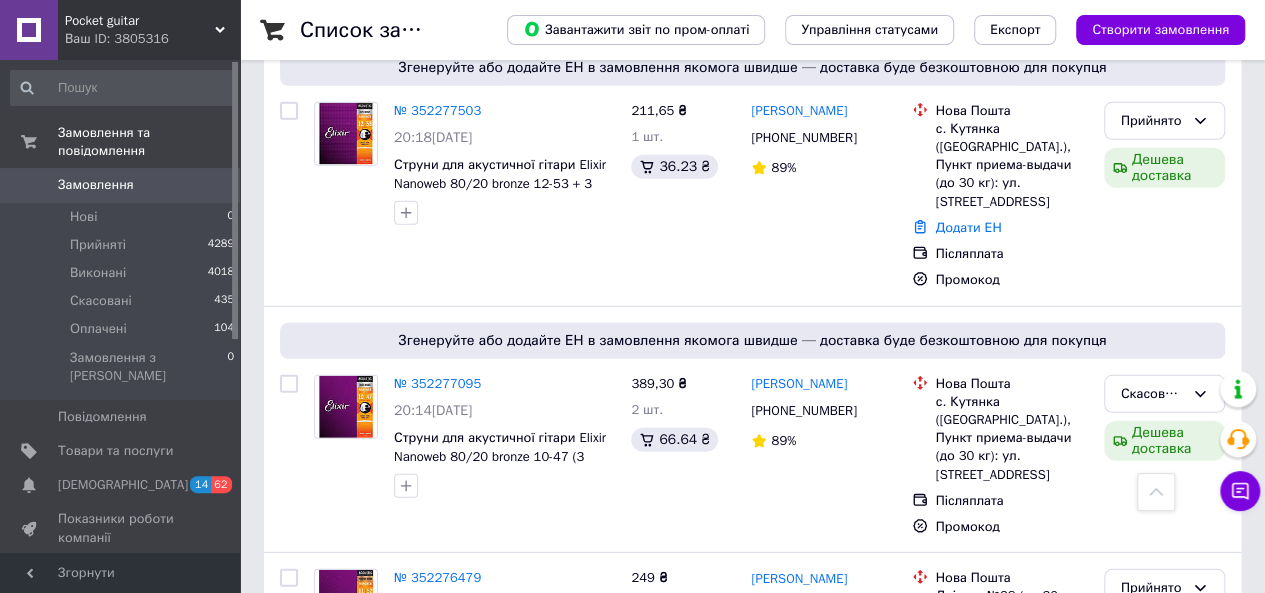 scroll, scrollTop: 2694, scrollLeft: 0, axis: vertical 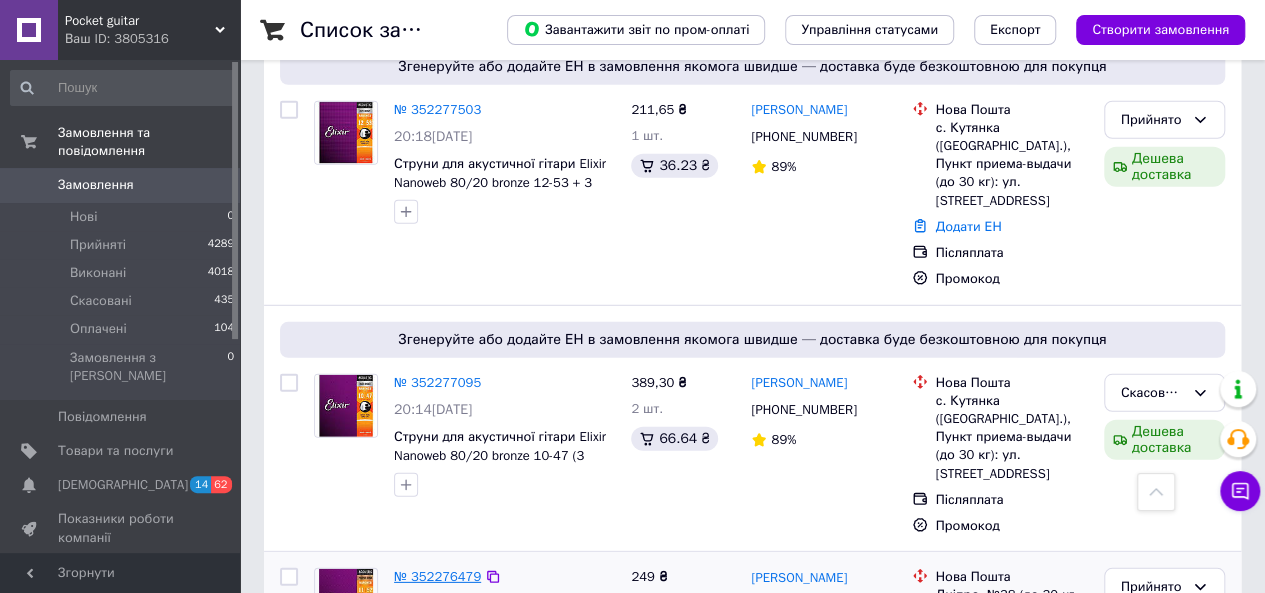 click on "№ 352276479" at bounding box center [437, 576] 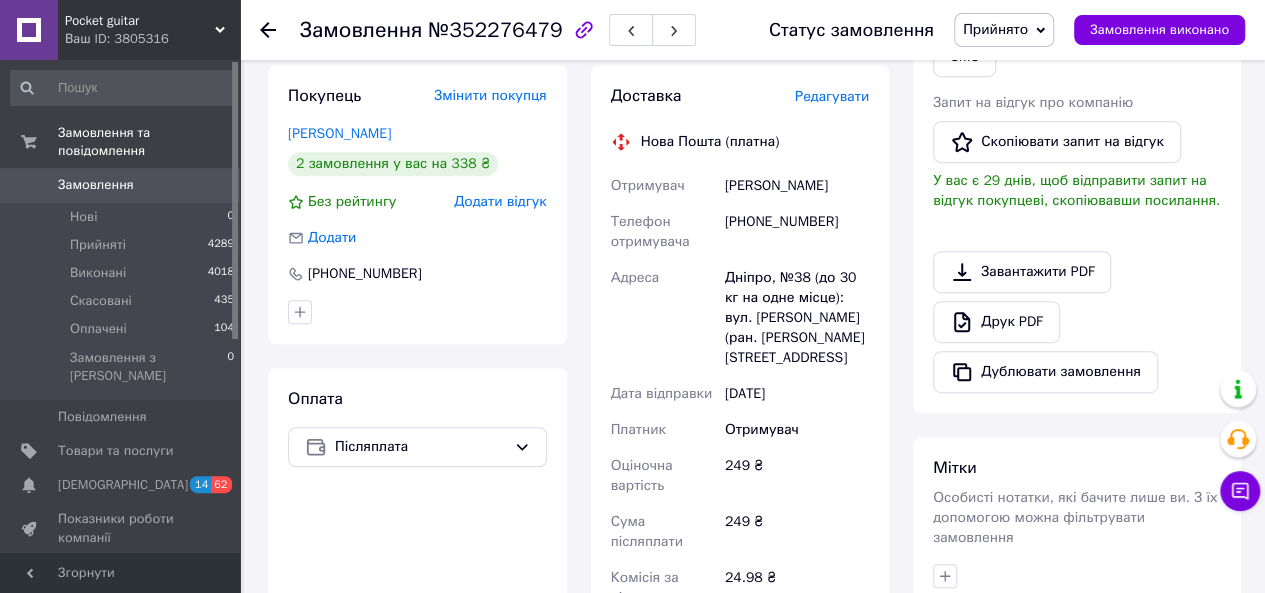 scroll, scrollTop: 83, scrollLeft: 0, axis: vertical 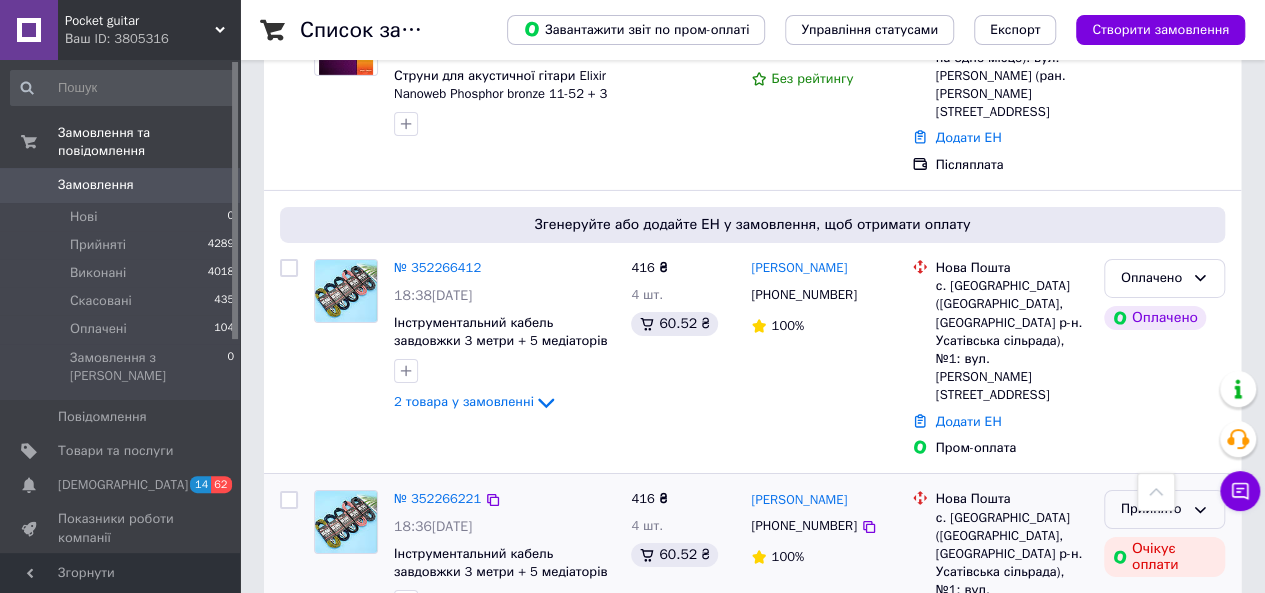 click on "Прийнято" at bounding box center (1152, 509) 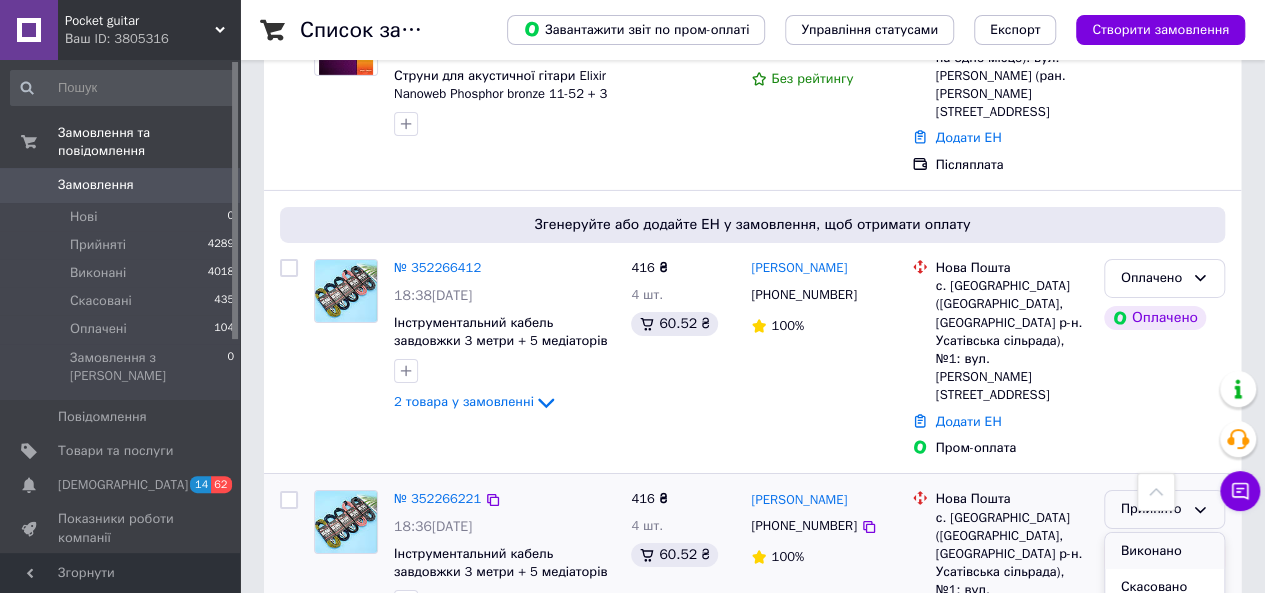 click on "Виконано" at bounding box center (1164, 551) 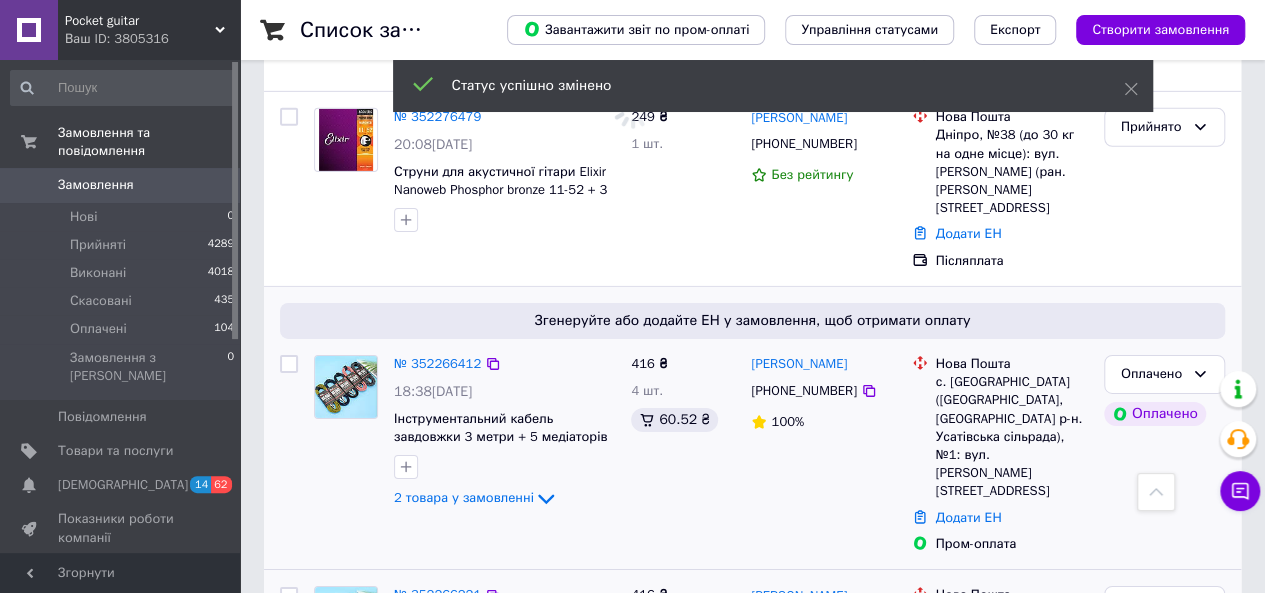 scroll, scrollTop: 3116, scrollLeft: 0, axis: vertical 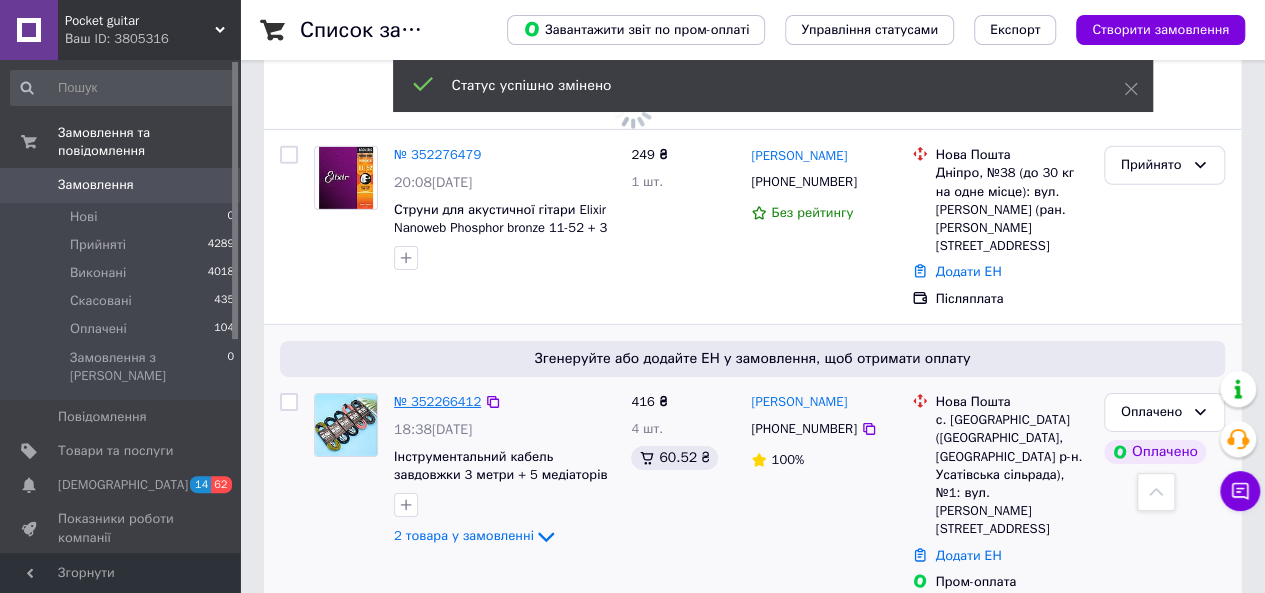 click on "№ 352266412" at bounding box center (437, 401) 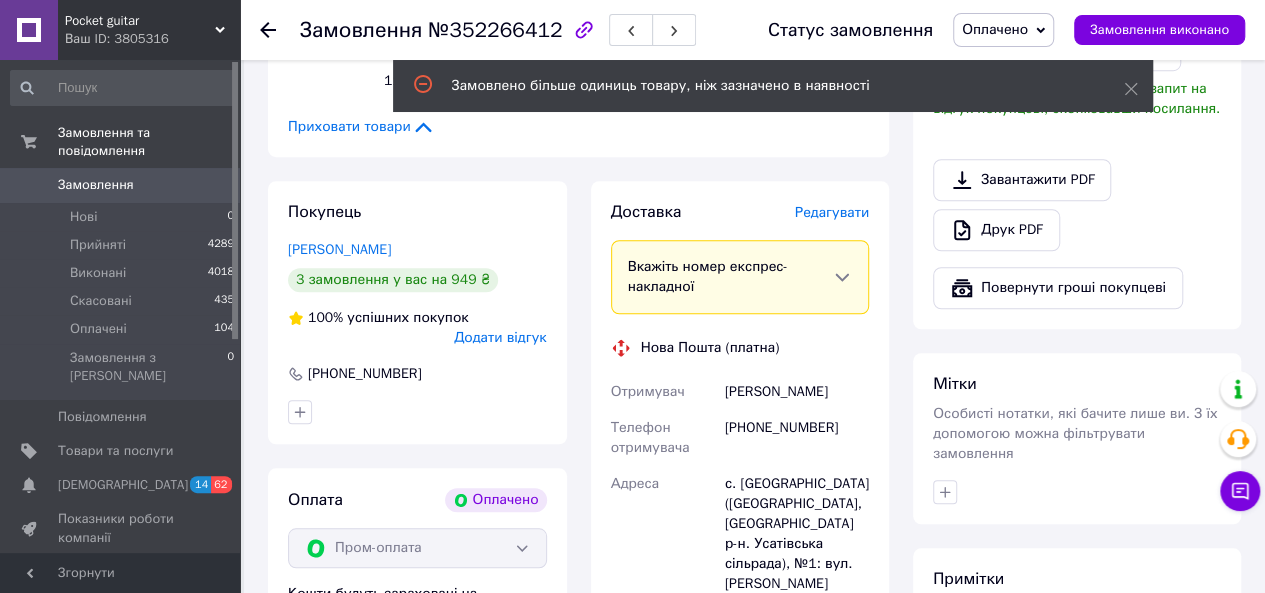 scroll, scrollTop: 663, scrollLeft: 0, axis: vertical 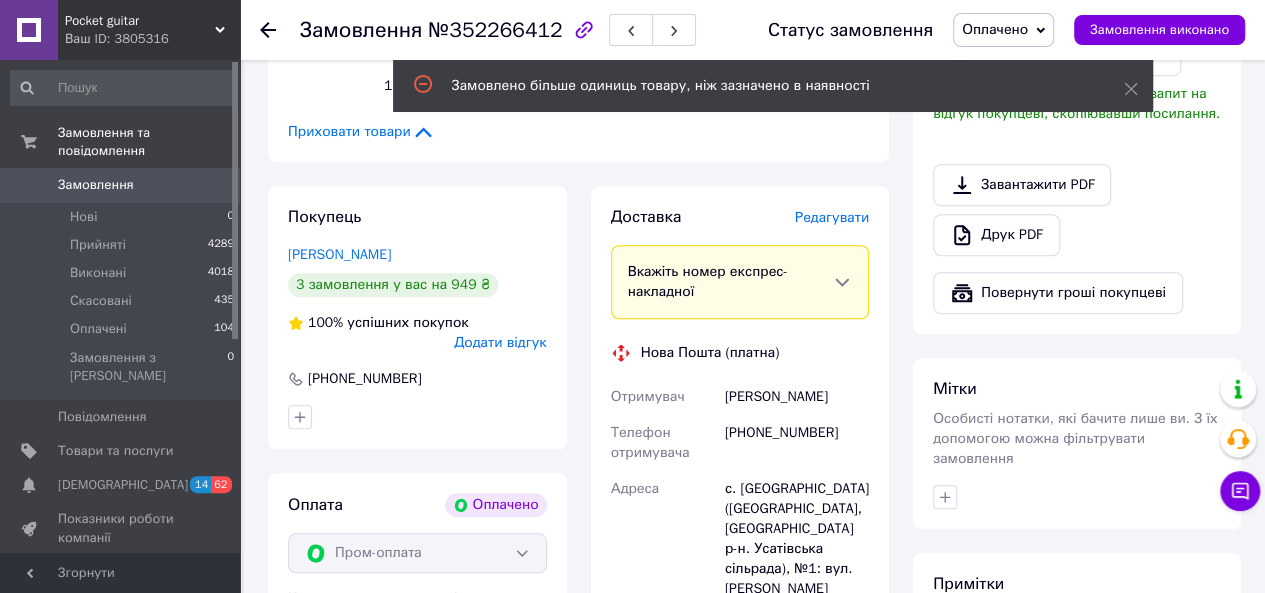 click on "Редагувати" at bounding box center (832, 217) 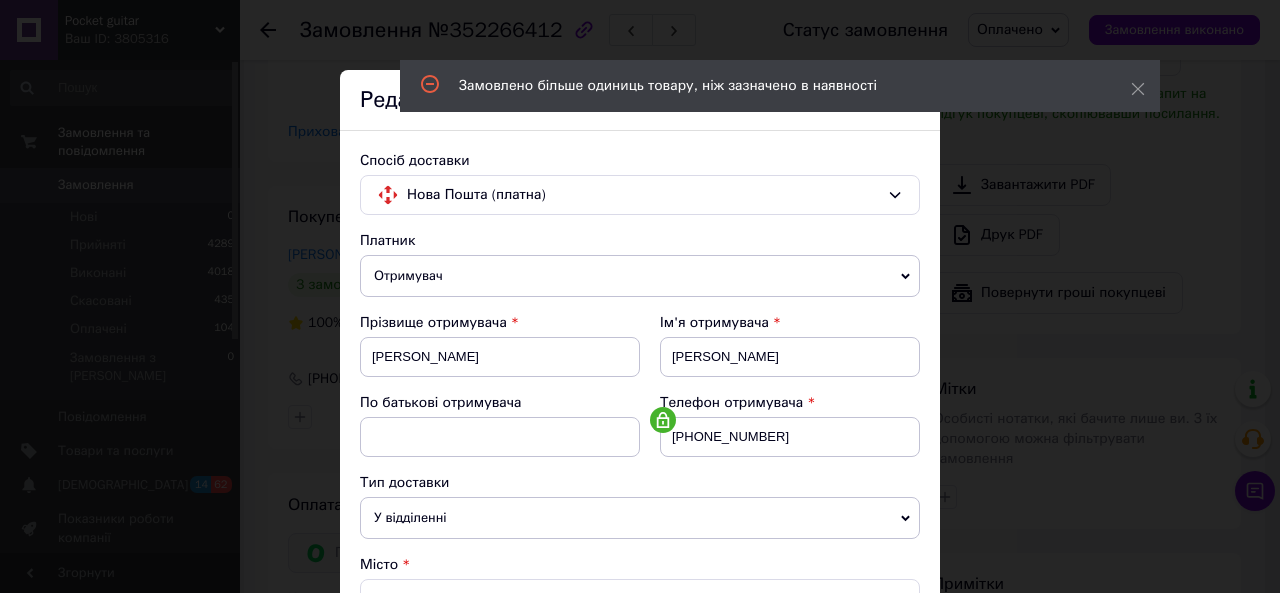 click on "× Редагування доставки Спосіб доставки Нова Пошта (платна) Платник Отримувач Відправник Прізвище отримувача [PERSON_NAME] Ім'я отримувача [PERSON_NAME] батькові отримувача Телефон отримувача [PHONE_NUMBER] Тип доставки У відділенні Кур'єром В поштоматі Місто с. [GEOGRAPHIC_DATA] ([GEOGRAPHIC_DATA], [GEOGRAPHIC_DATA] р-н. Усатівська сільрада) Відділення №1: вул. [PERSON_NAME][STREET_ADDRESS] Місце відправки м. [GEOGRAPHIC_DATA] ([GEOGRAPHIC_DATA].): №42 (до 30 кг на одне місце): просп. [PERSON_NAME], 67г (ТЦ"Інтерсіті") Немає збігів. Спробуйте змінити умови пошуку Додати ще місце відправки Тип посилки Вантаж Документи 416 [DATE] <" at bounding box center [640, 296] 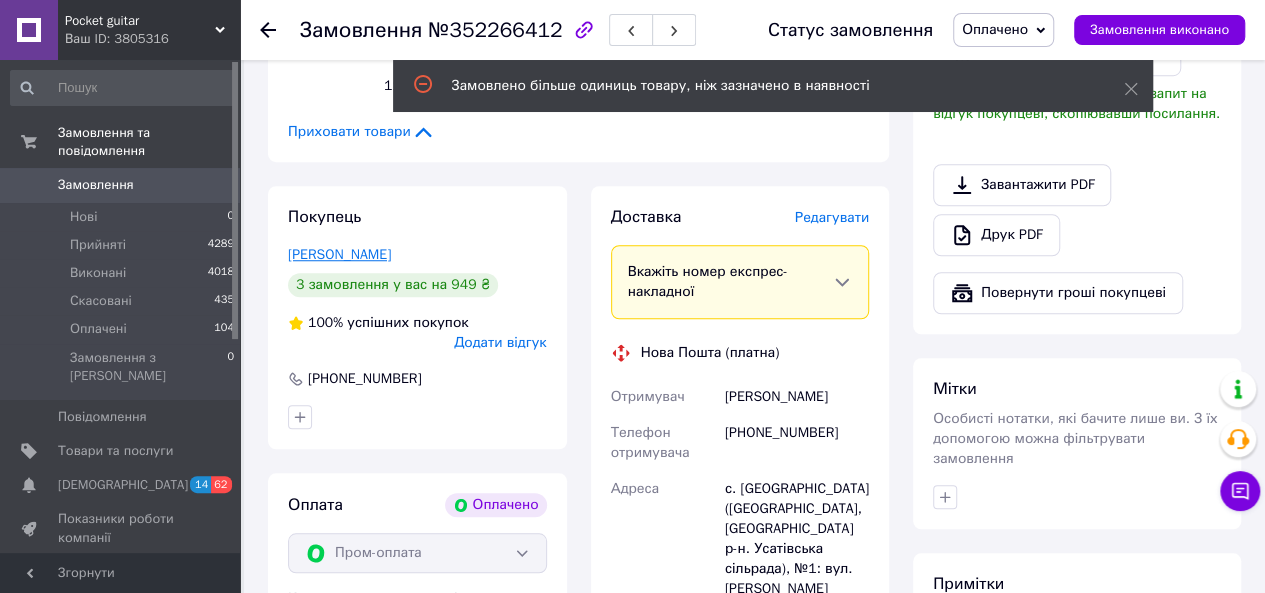 click on "[PERSON_NAME]" at bounding box center [339, 254] 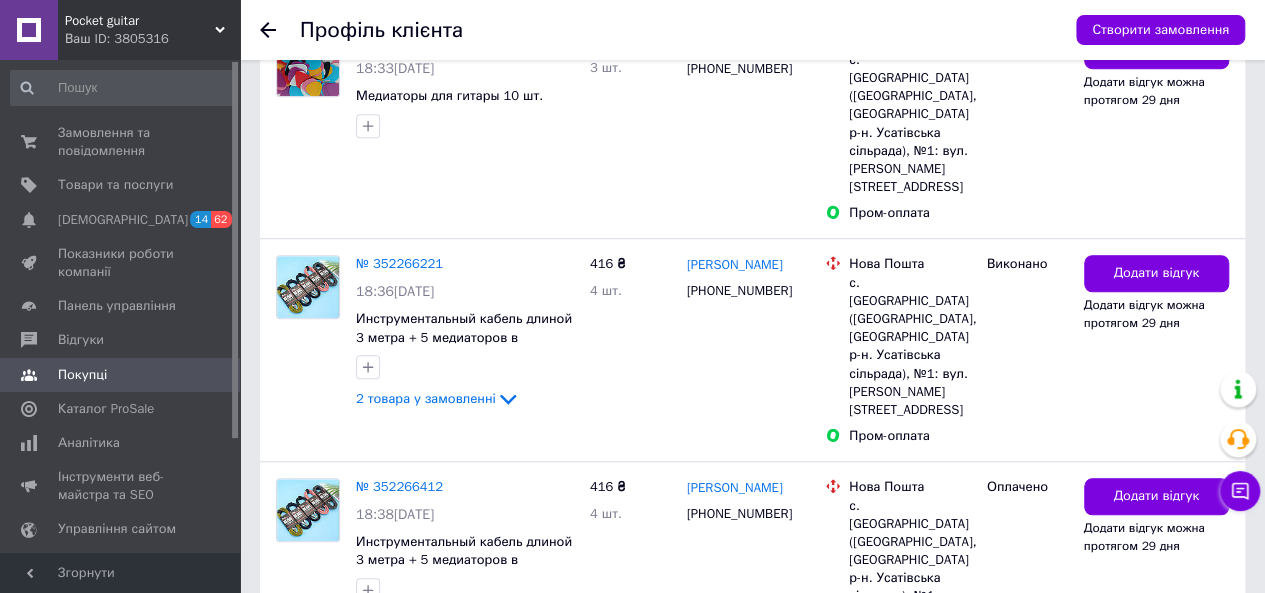 scroll, scrollTop: 616, scrollLeft: 0, axis: vertical 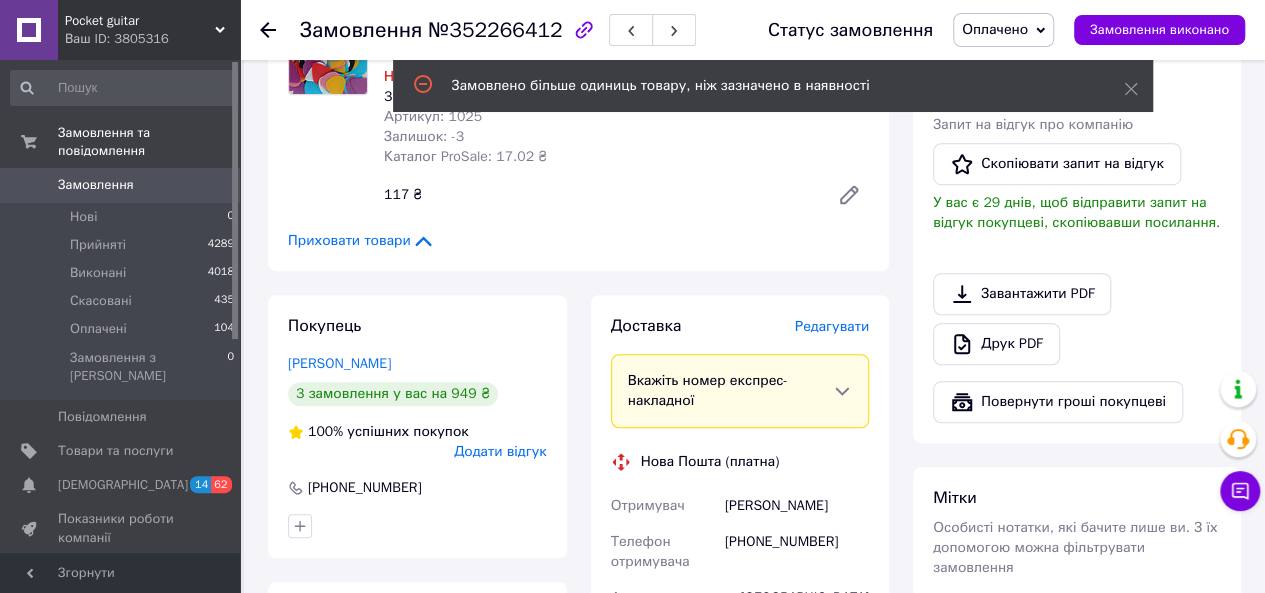 click on "Редагувати" at bounding box center [832, 326] 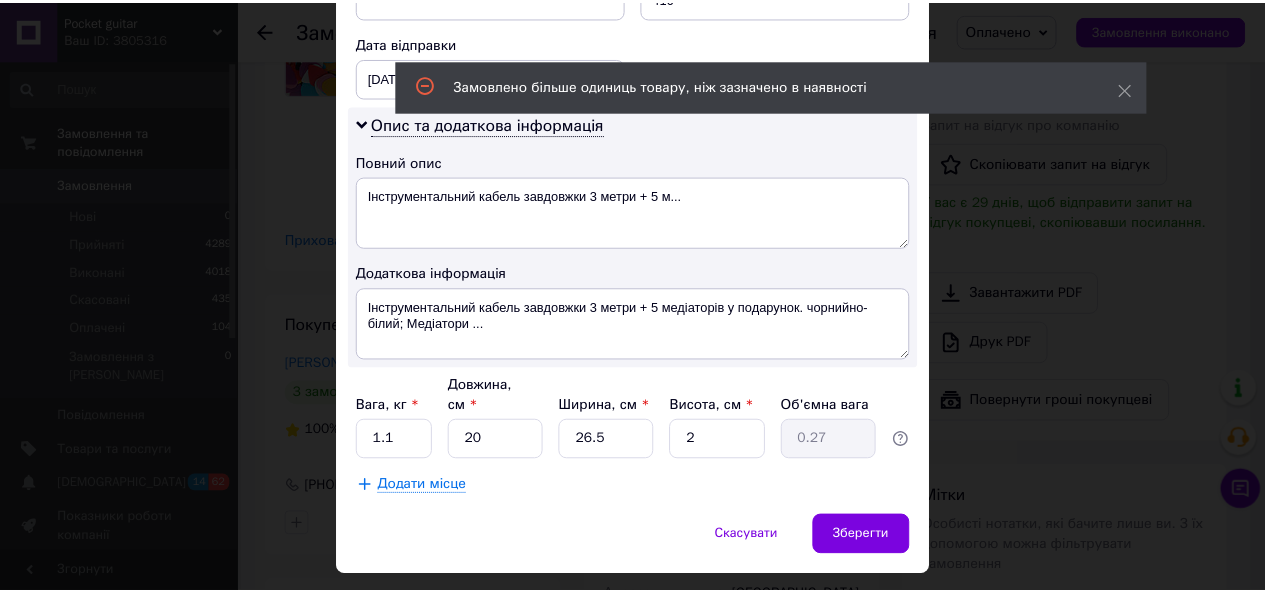 scroll, scrollTop: 968, scrollLeft: 0, axis: vertical 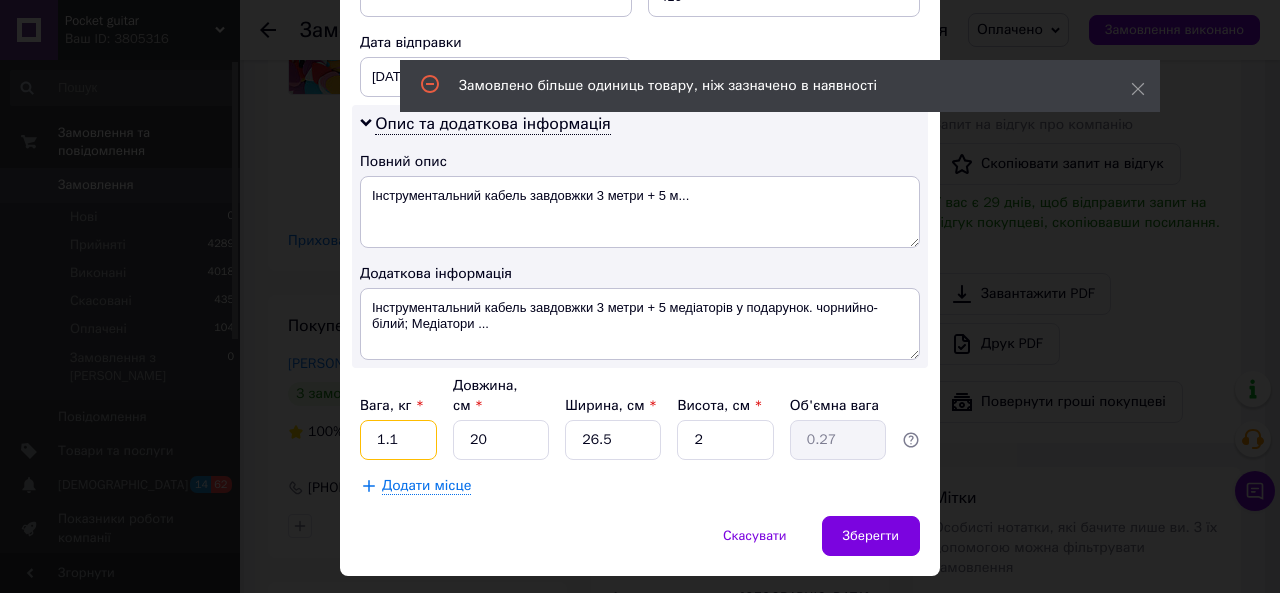 click on "1.1" at bounding box center [398, 440] 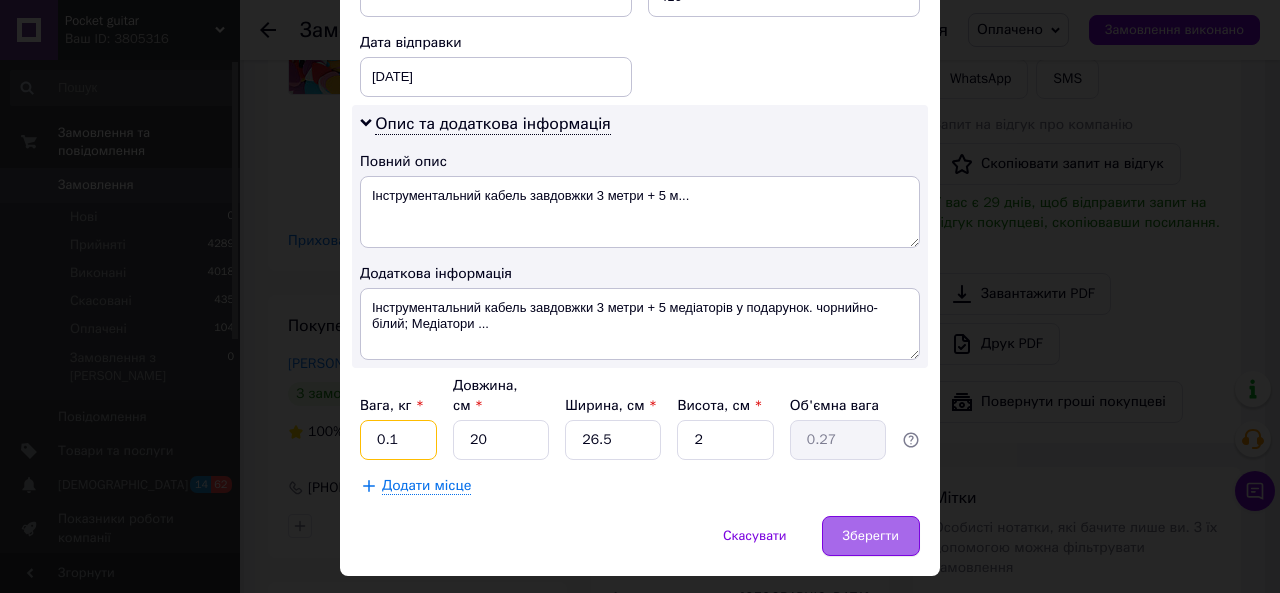 type on "0.1" 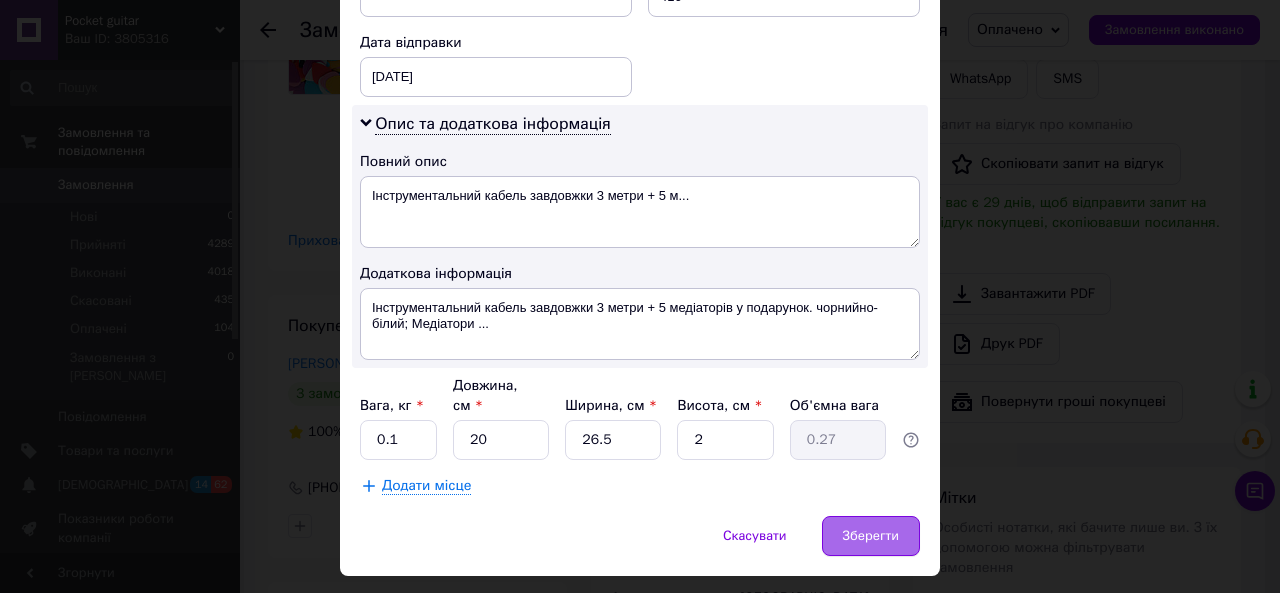 click on "Зберегти" at bounding box center [871, 536] 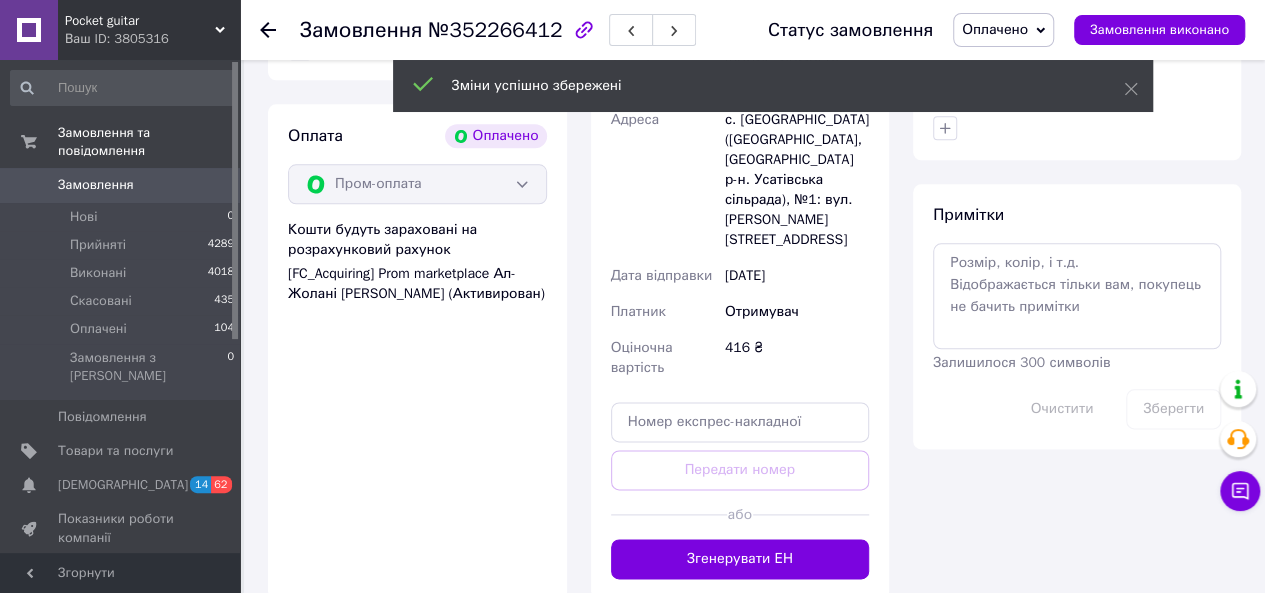 scroll, scrollTop: 1037, scrollLeft: 0, axis: vertical 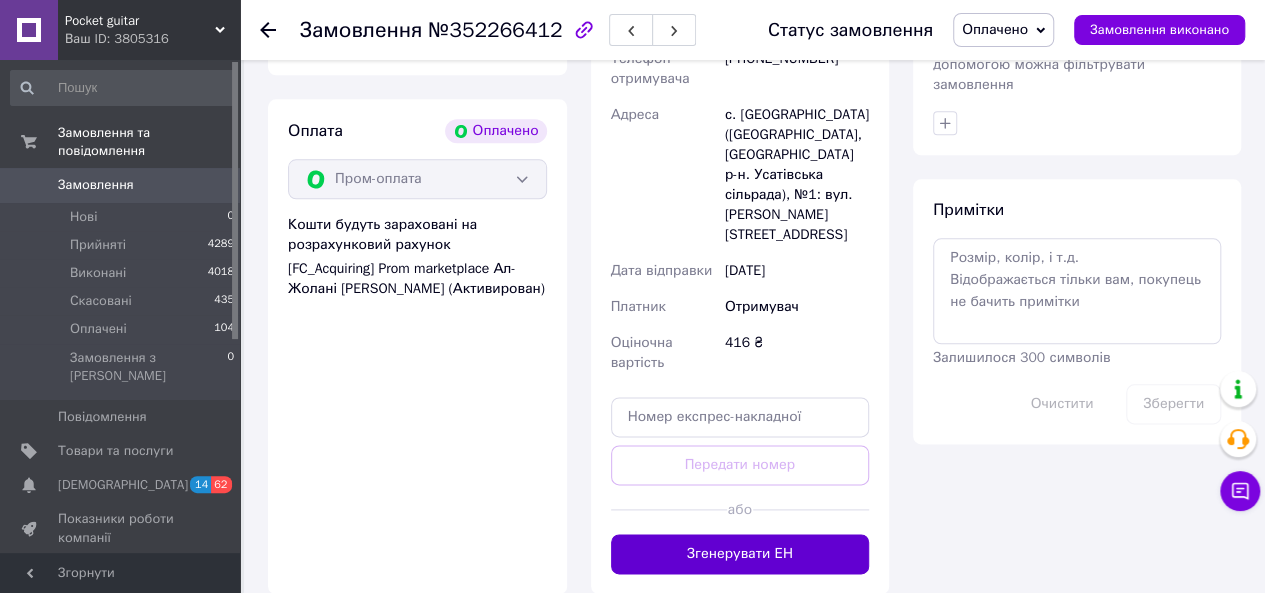 click on "Згенерувати ЕН" at bounding box center [740, 554] 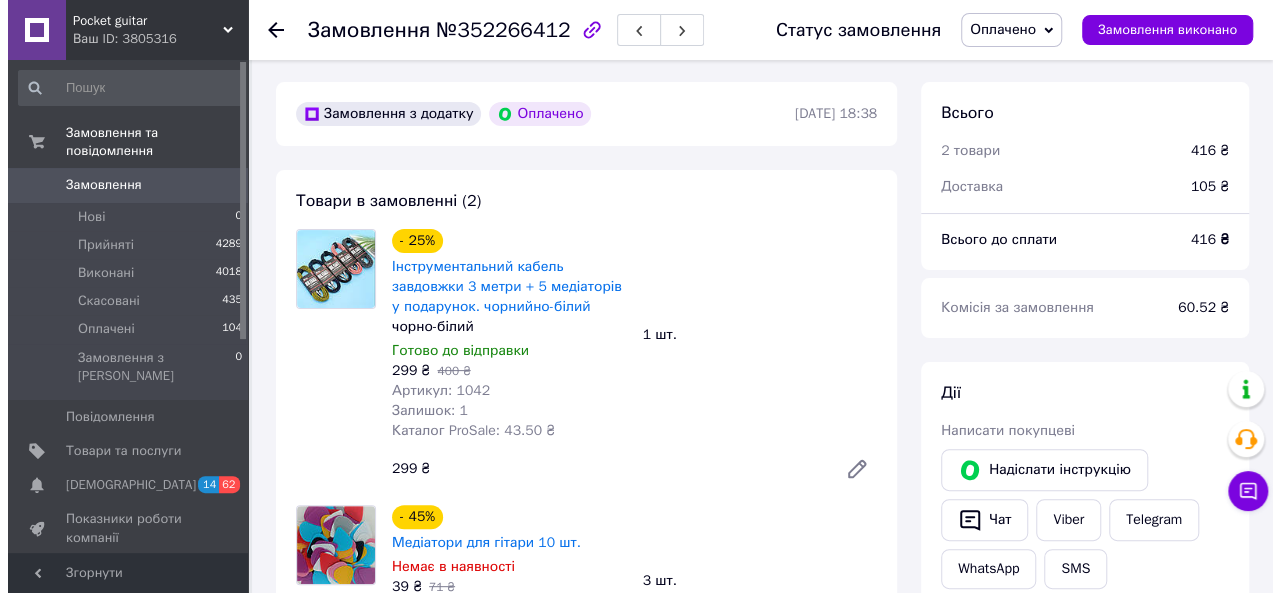scroll, scrollTop: 0, scrollLeft: 0, axis: both 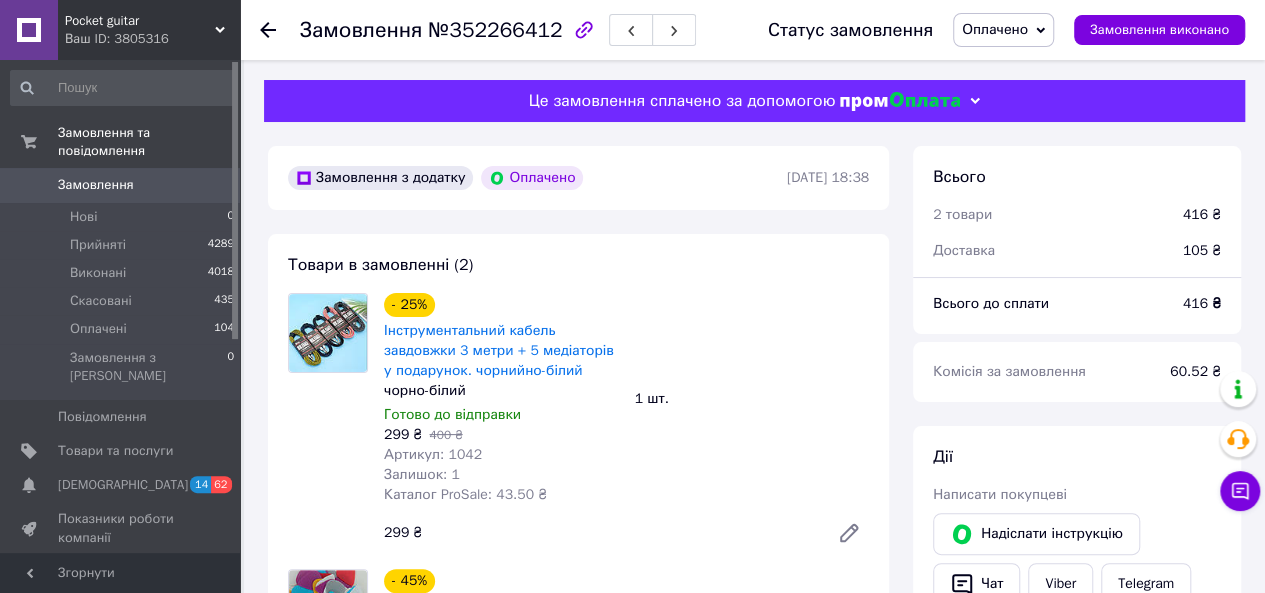 click 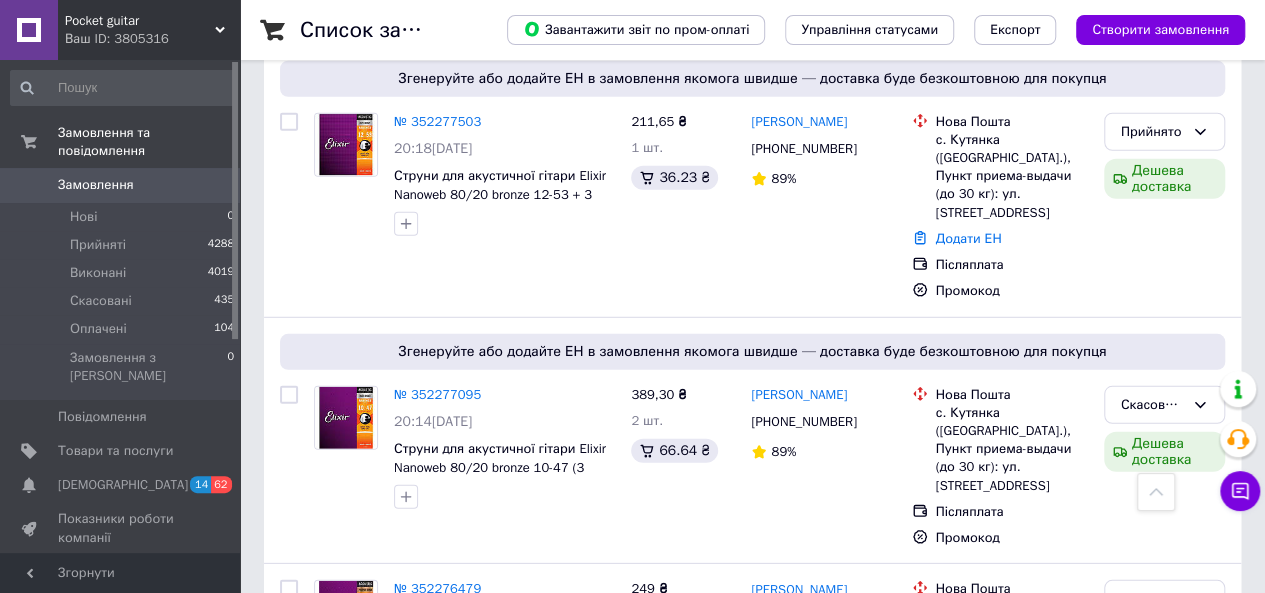 scroll, scrollTop: 2826, scrollLeft: 0, axis: vertical 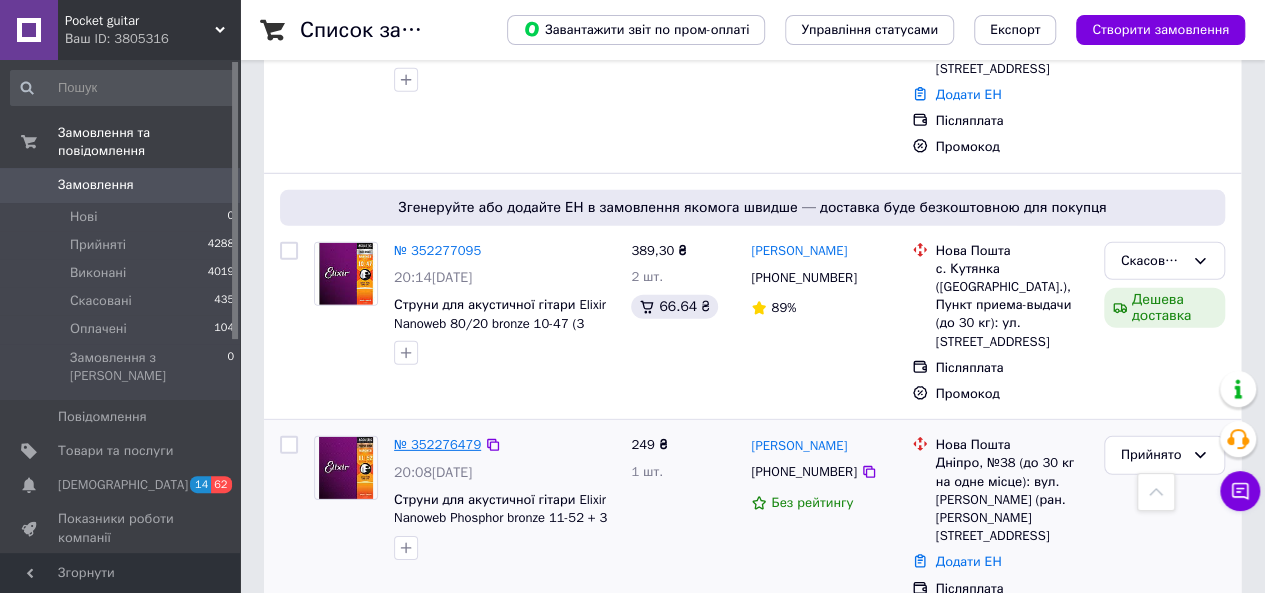 click on "№ 352276479" at bounding box center [437, 444] 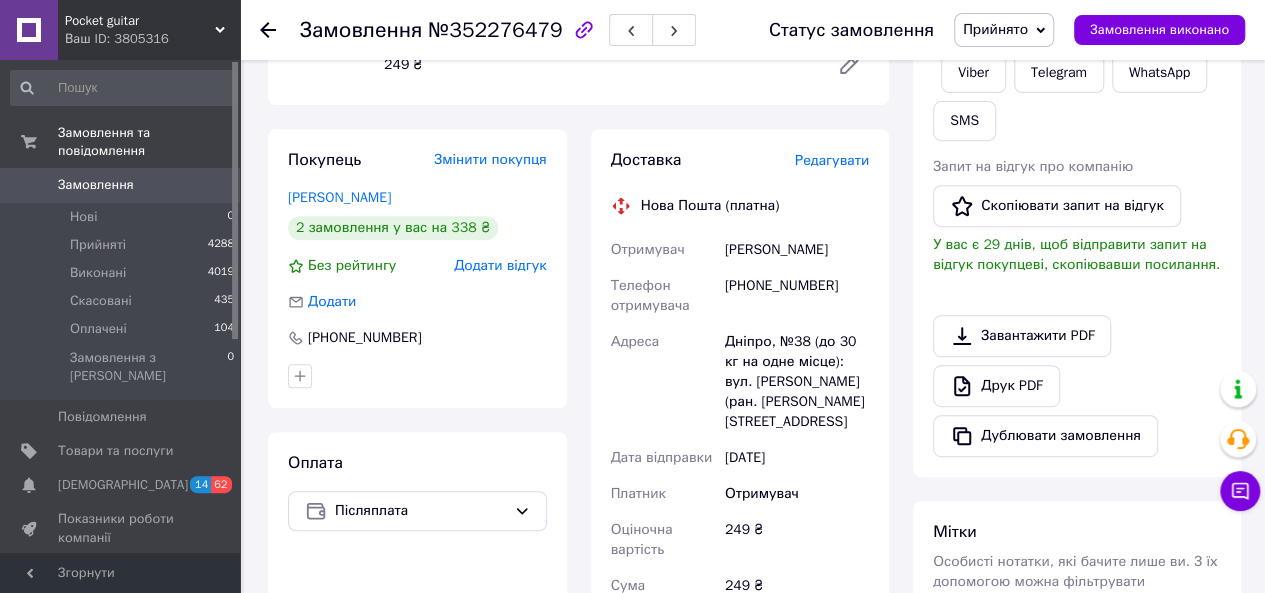 scroll, scrollTop: 364, scrollLeft: 0, axis: vertical 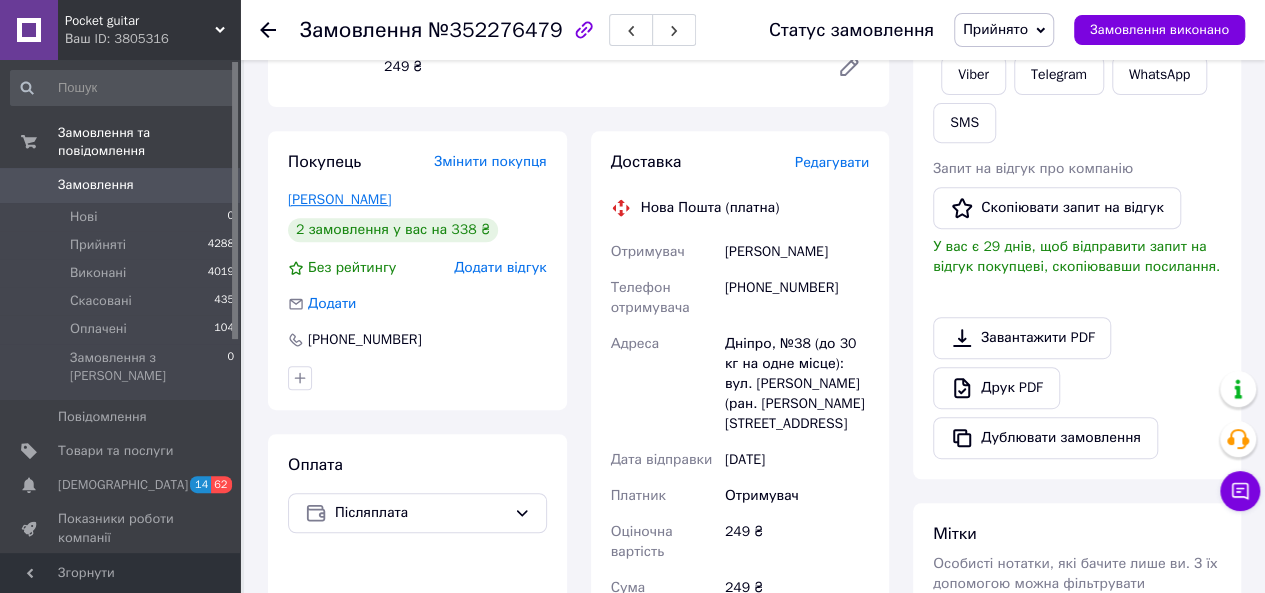 click on "[PERSON_NAME]" at bounding box center [339, 199] 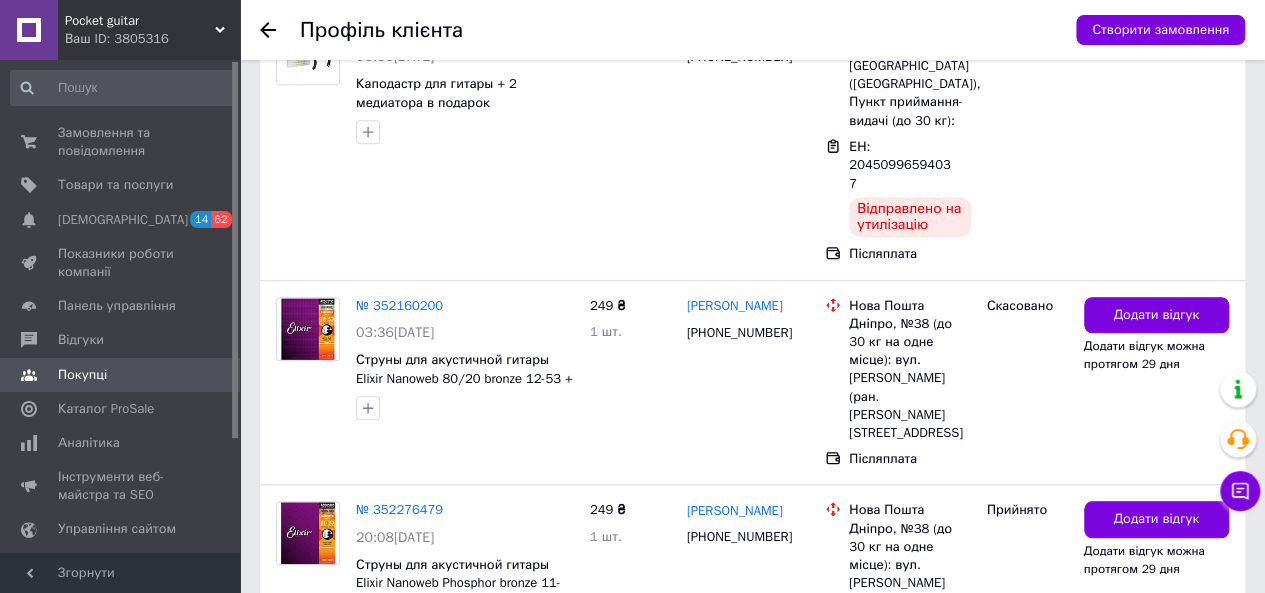 scroll, scrollTop: 633, scrollLeft: 0, axis: vertical 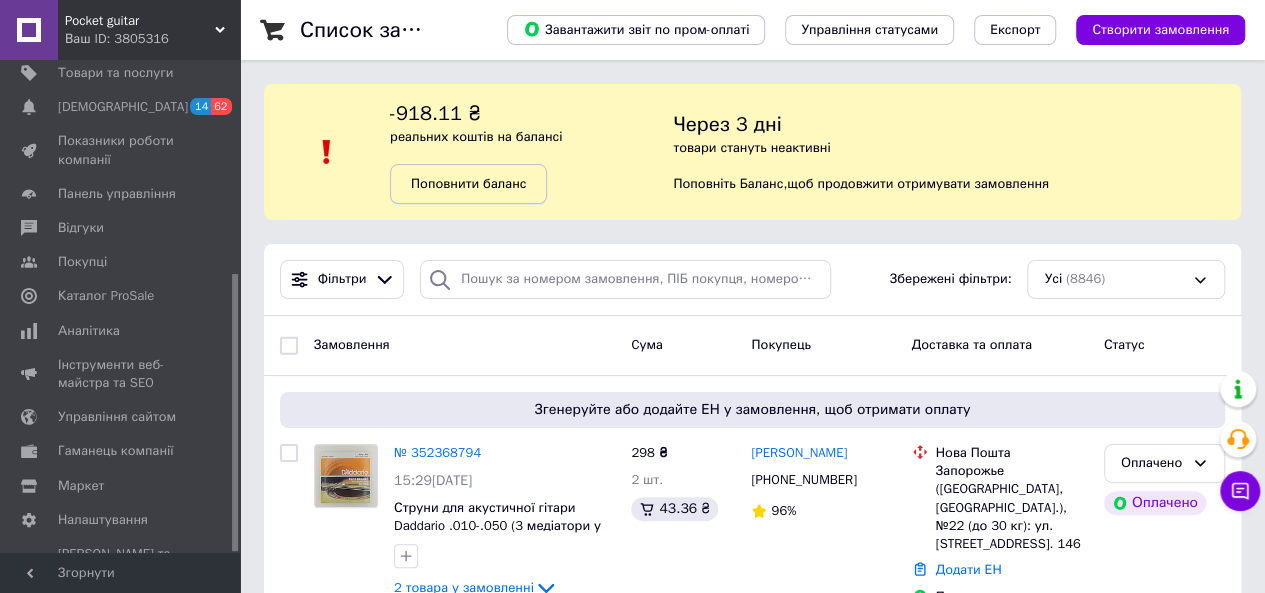 click on "Поповнити баланс" at bounding box center (468, 183) 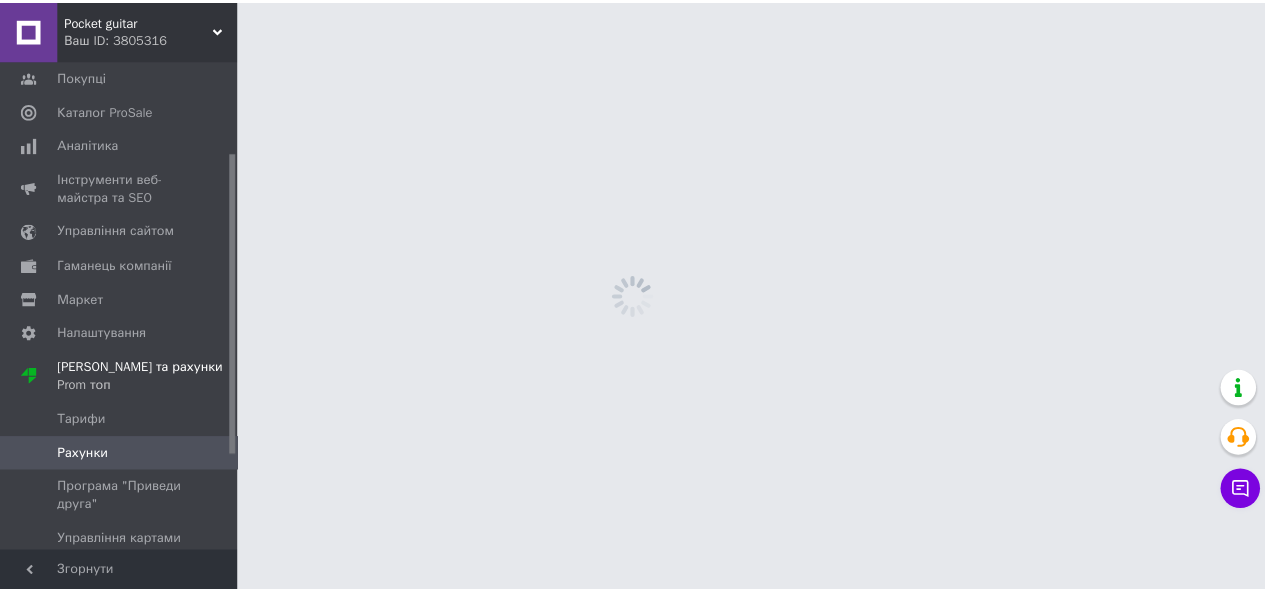 scroll, scrollTop: 148, scrollLeft: 0, axis: vertical 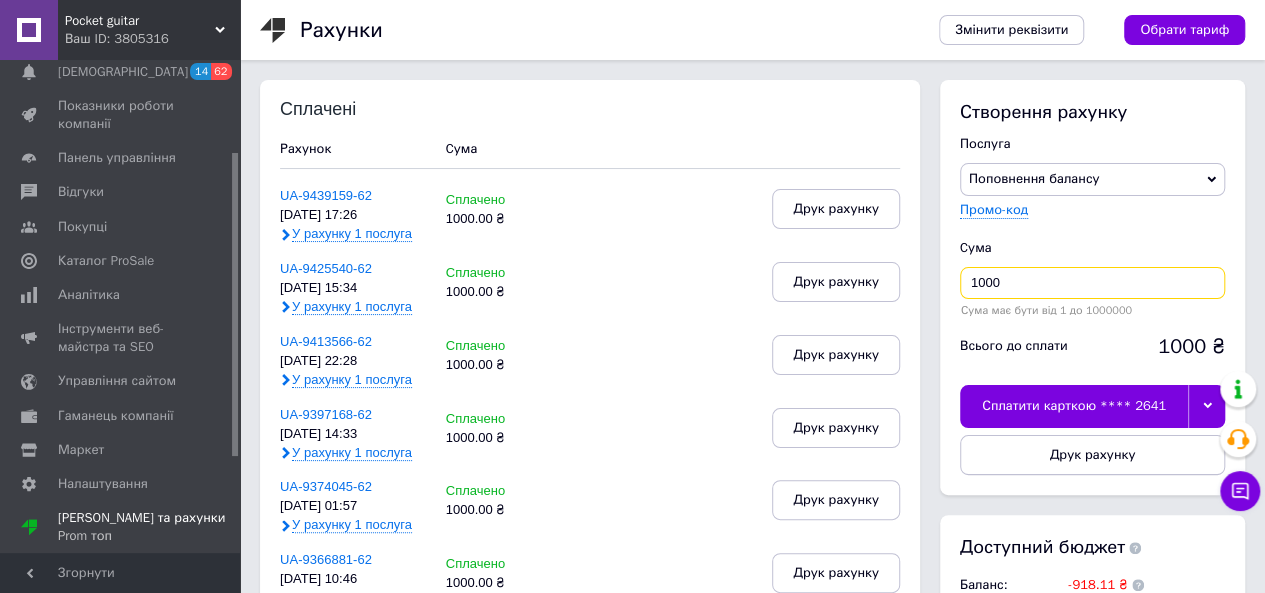 click on "1000" at bounding box center [1092, 283] 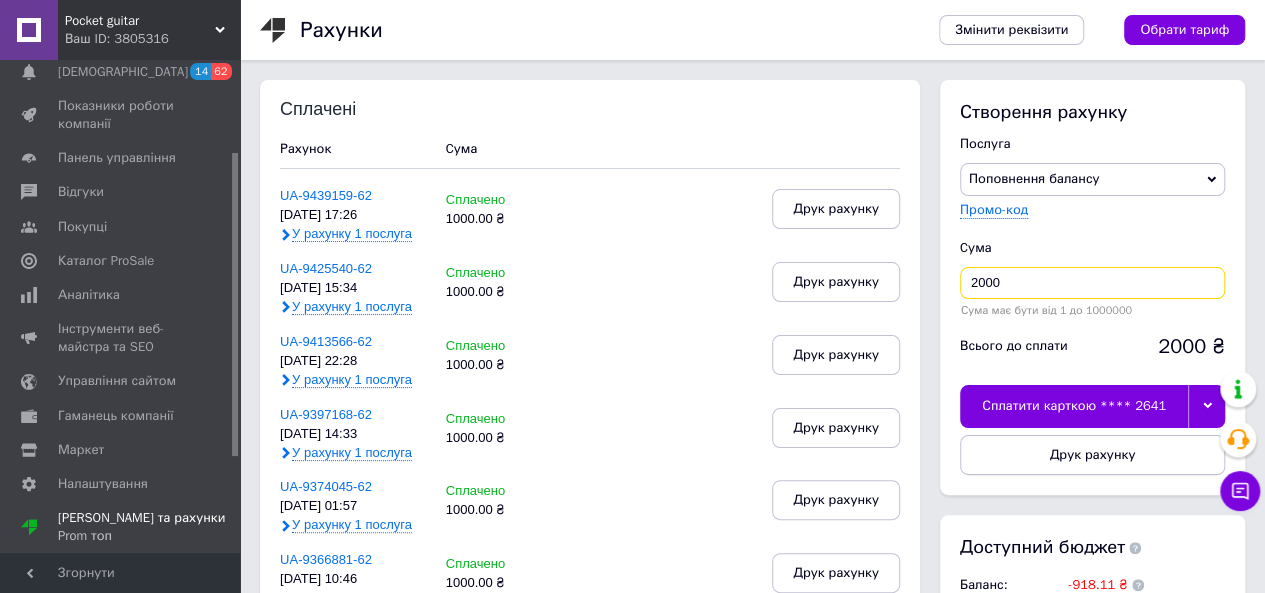 type on "2000" 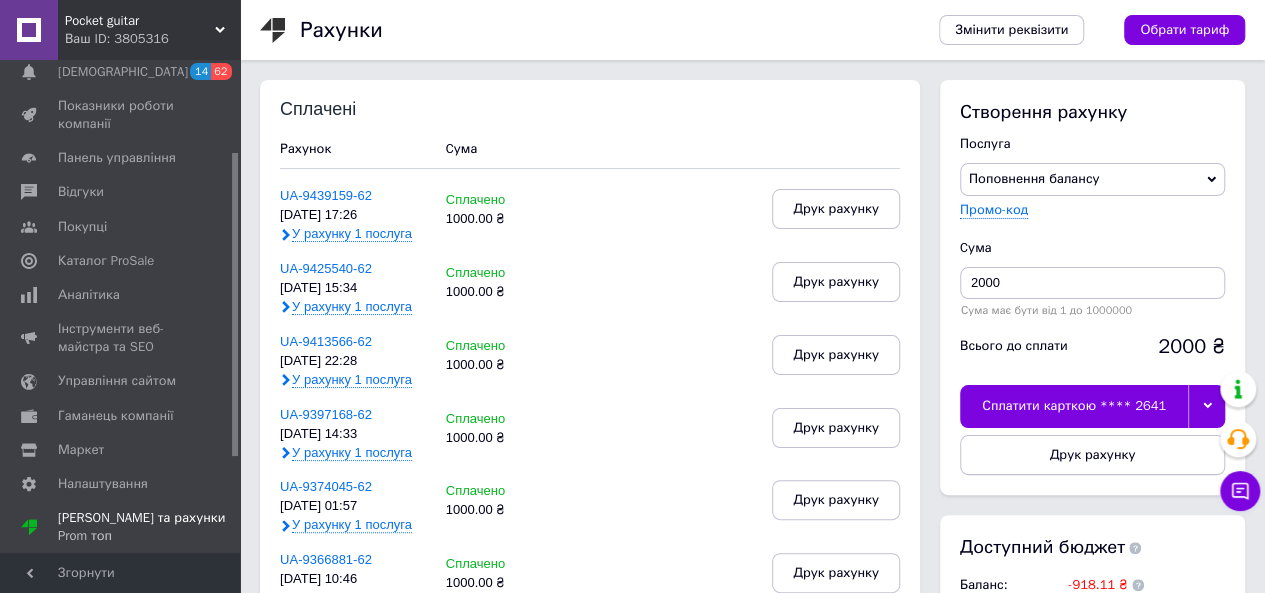 click at bounding box center [1206, 406] 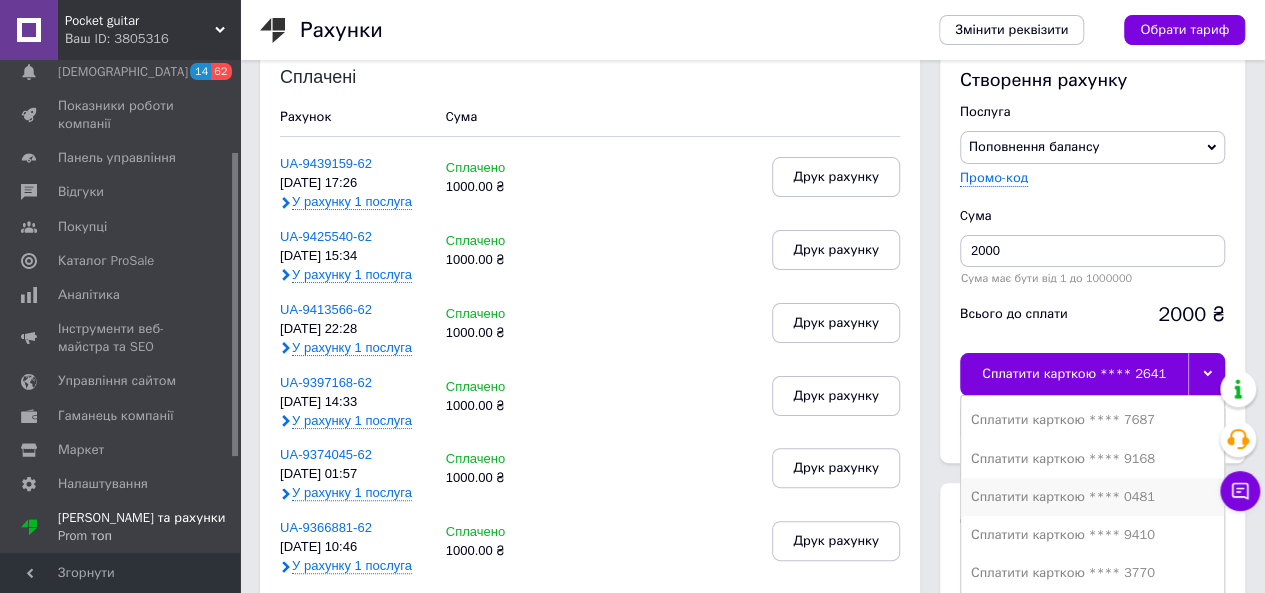 scroll, scrollTop: 33, scrollLeft: 0, axis: vertical 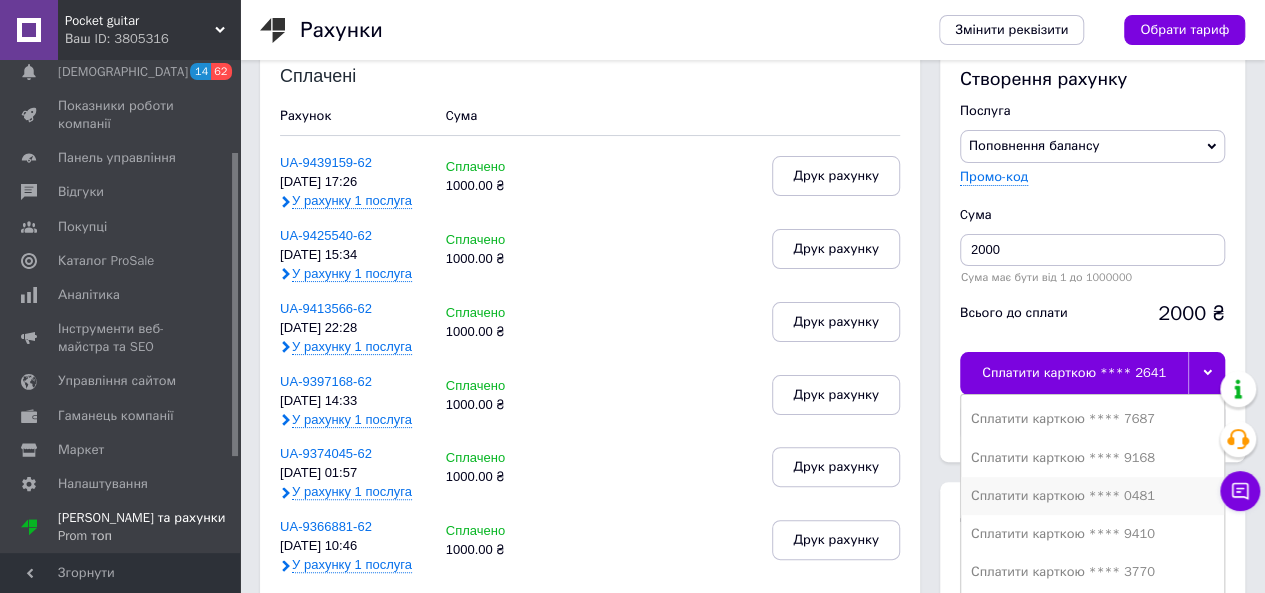 click on "Сплатити карткою  **** 0481" at bounding box center (1092, 496) 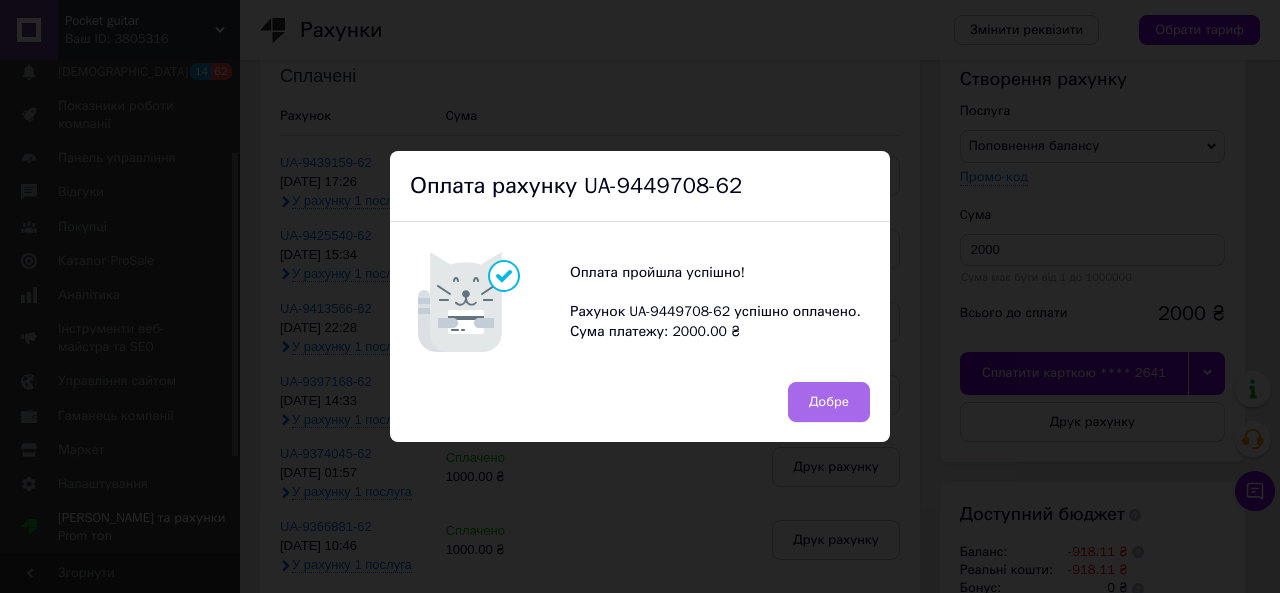 click on "Добре" at bounding box center [829, 402] 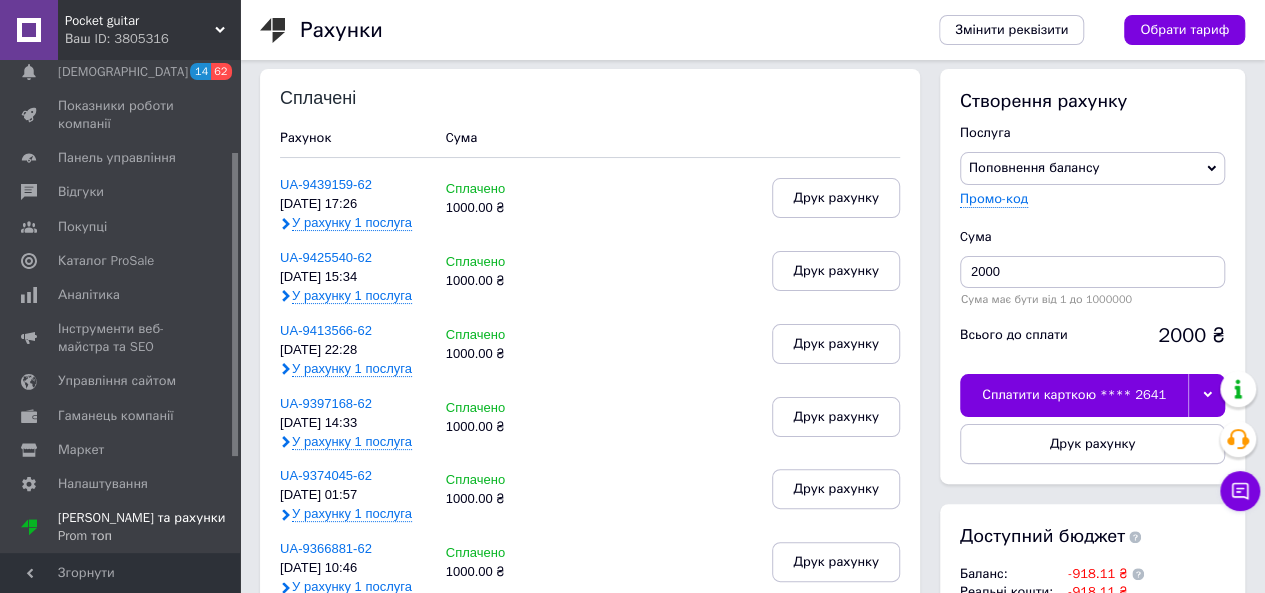 scroll, scrollTop: 0, scrollLeft: 0, axis: both 